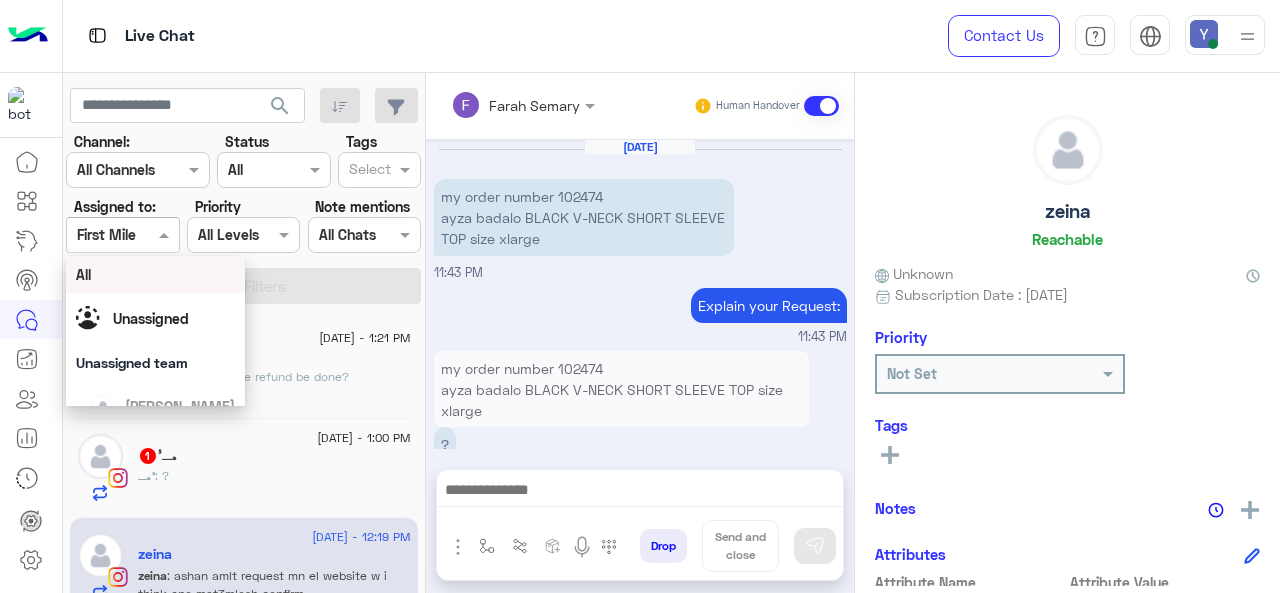 scroll, scrollTop: 0, scrollLeft: 0, axis: both 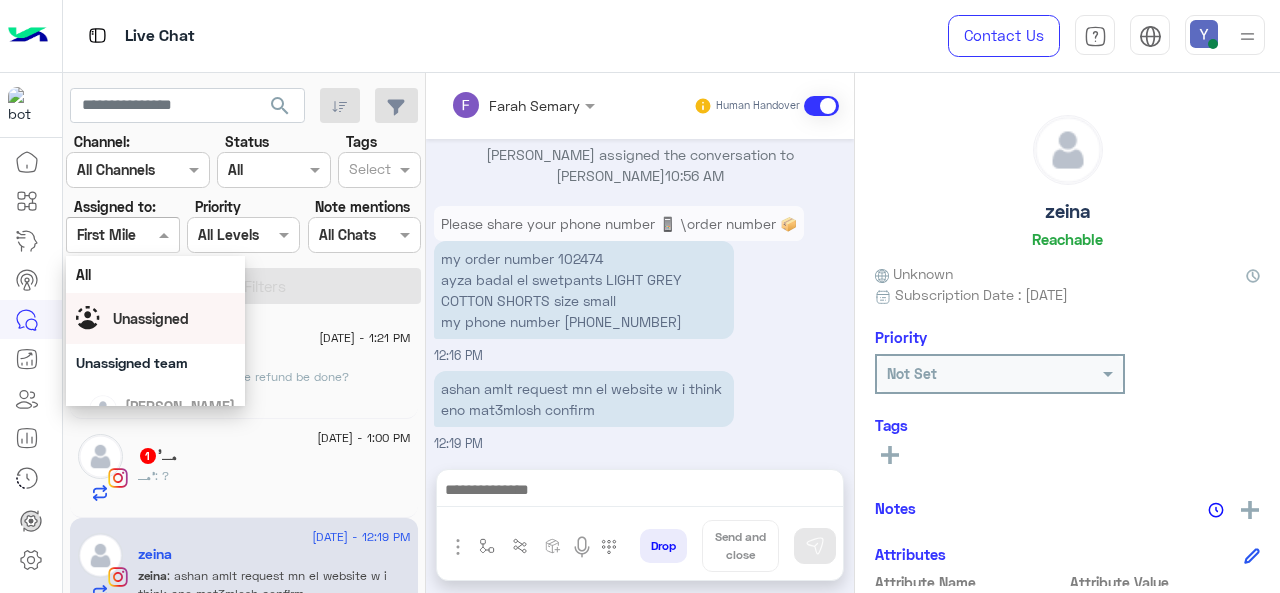click on "Unassigned" at bounding box center [151, 318] 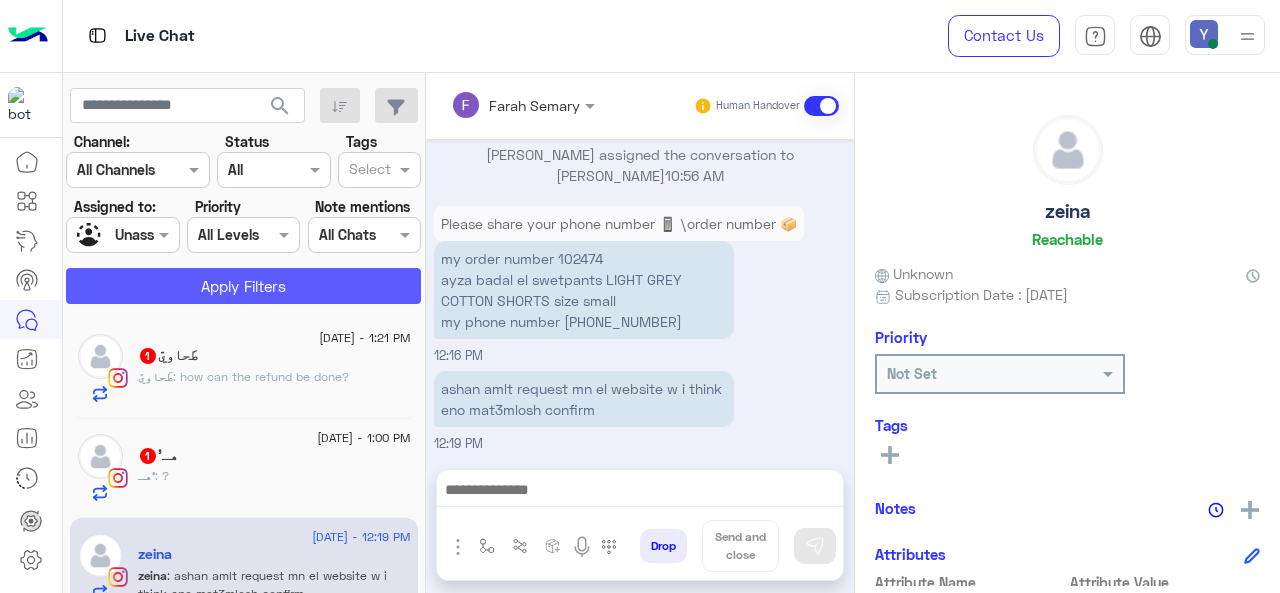 click on "Apply Filters" 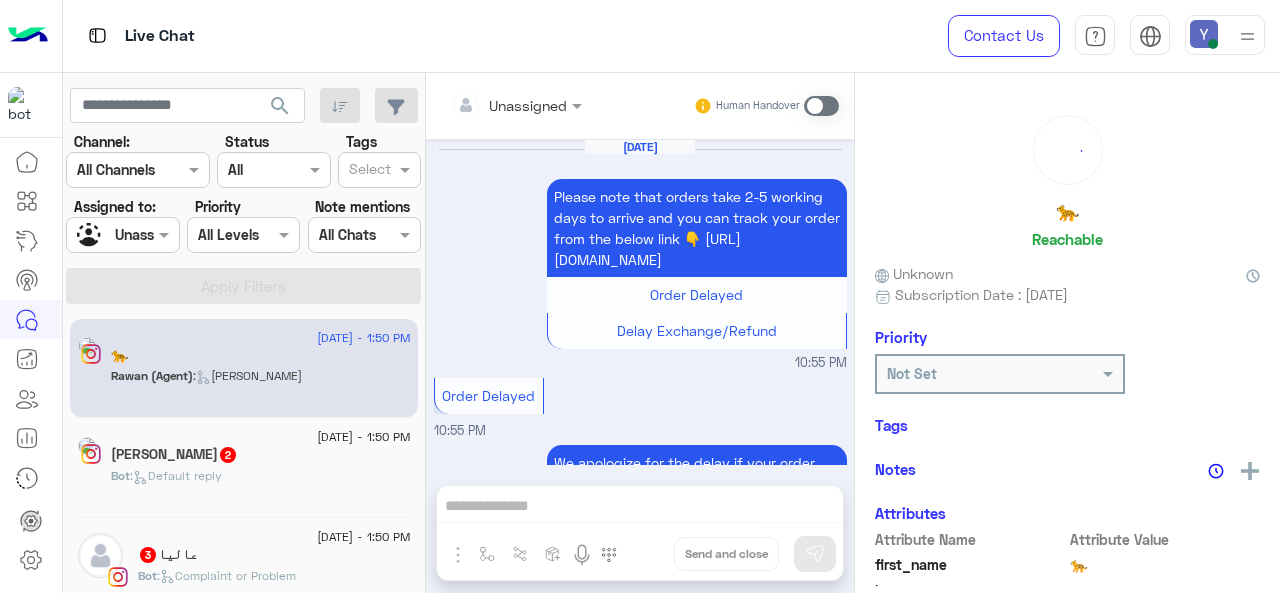 scroll, scrollTop: 926, scrollLeft: 0, axis: vertical 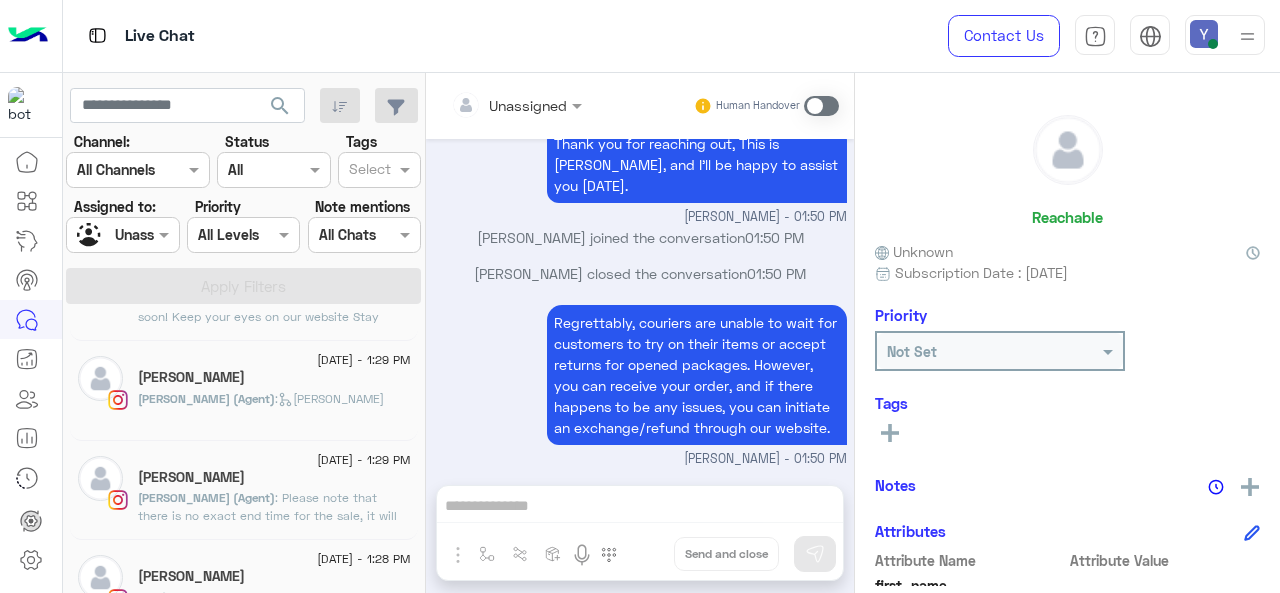 drag, startPoint x: 170, startPoint y: 427, endPoint x: 188, endPoint y: 465, distance: 42.047592 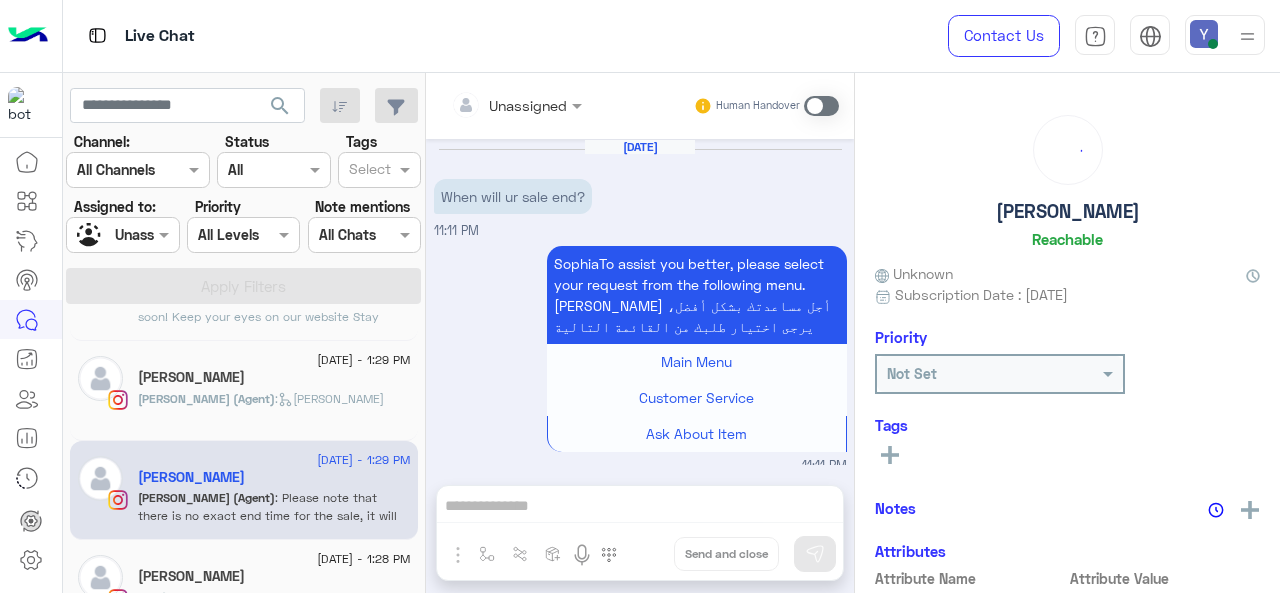 scroll, scrollTop: 713, scrollLeft: 0, axis: vertical 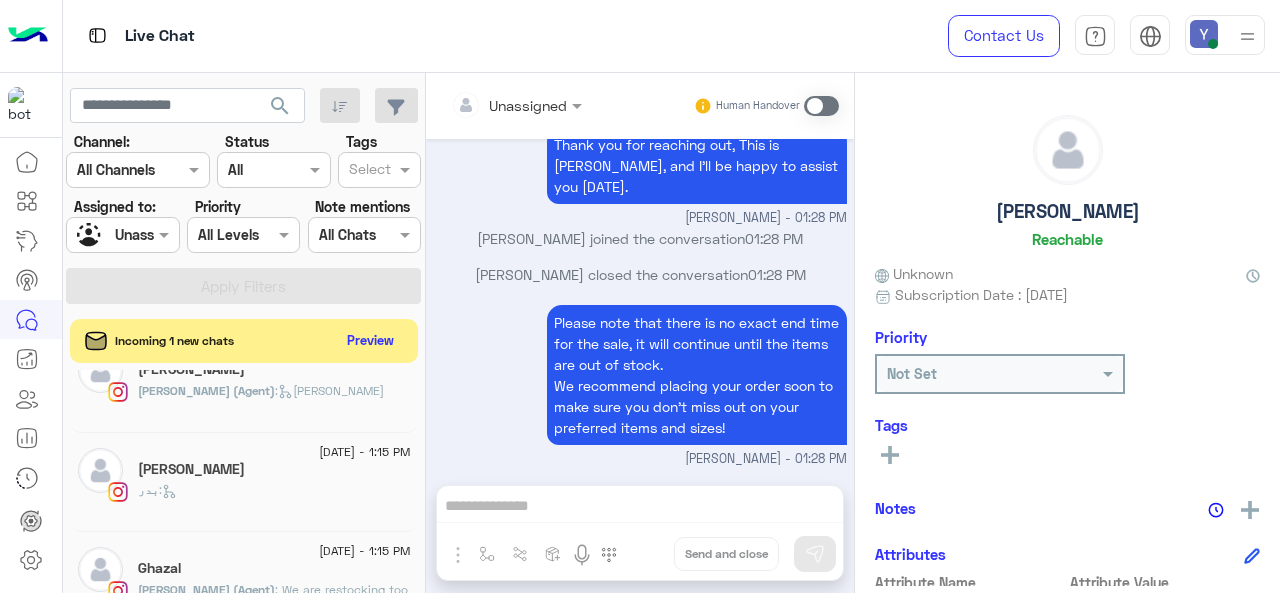 click on "بدر خالد" 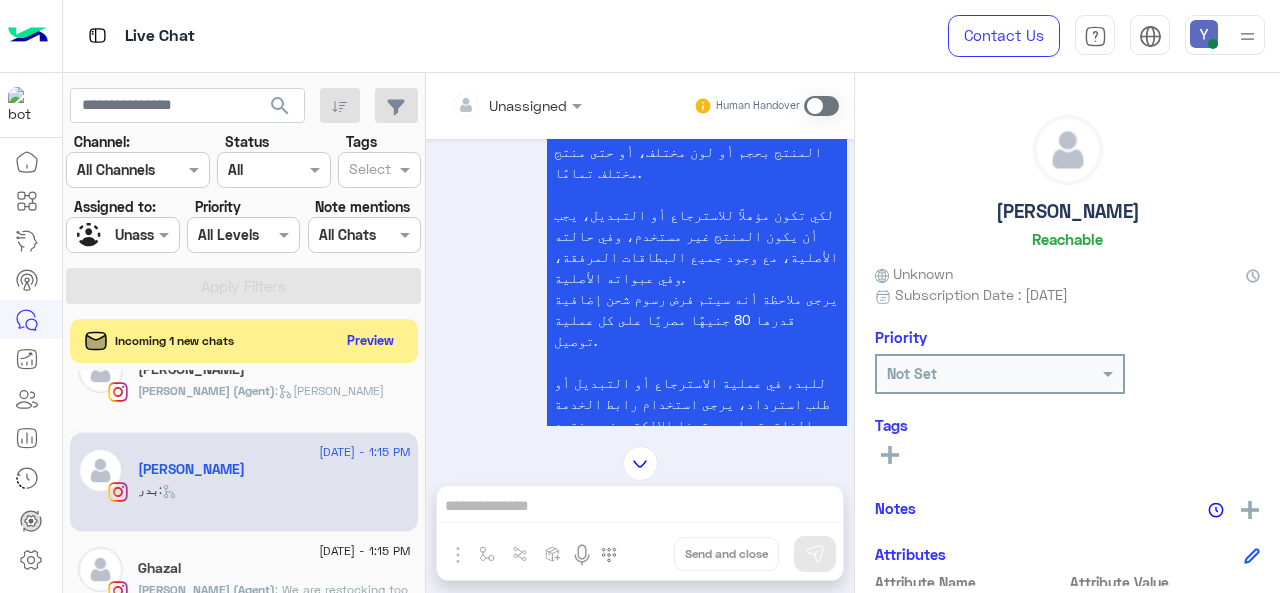 scroll, scrollTop: 1040, scrollLeft: 0, axis: vertical 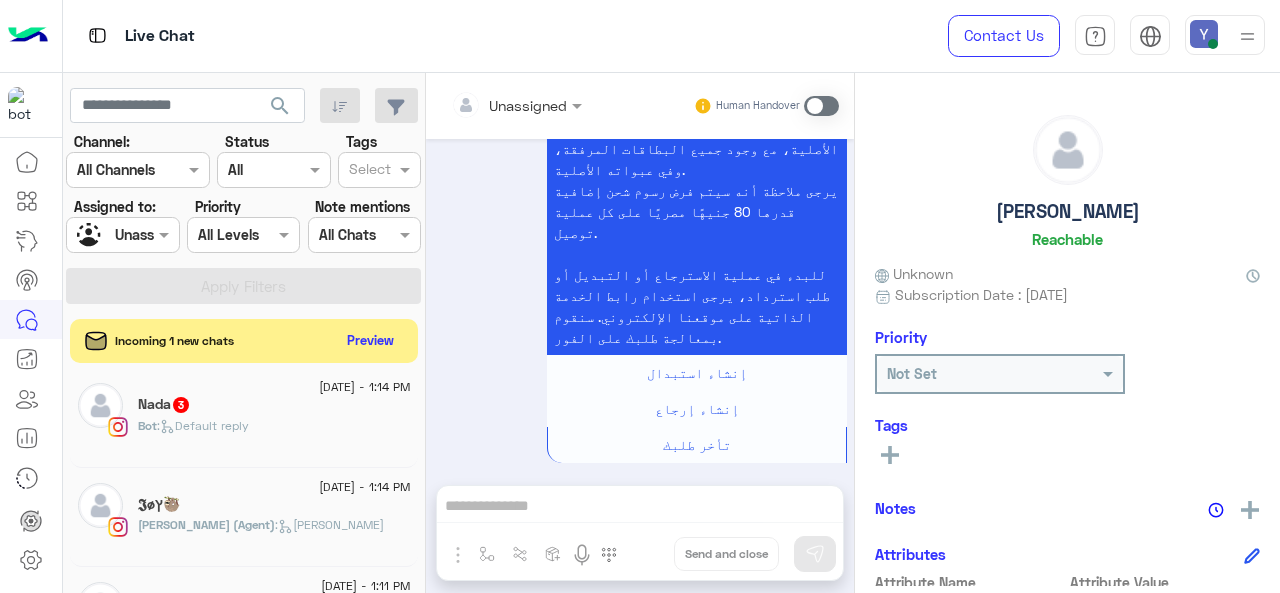 click on ":   Default reply" 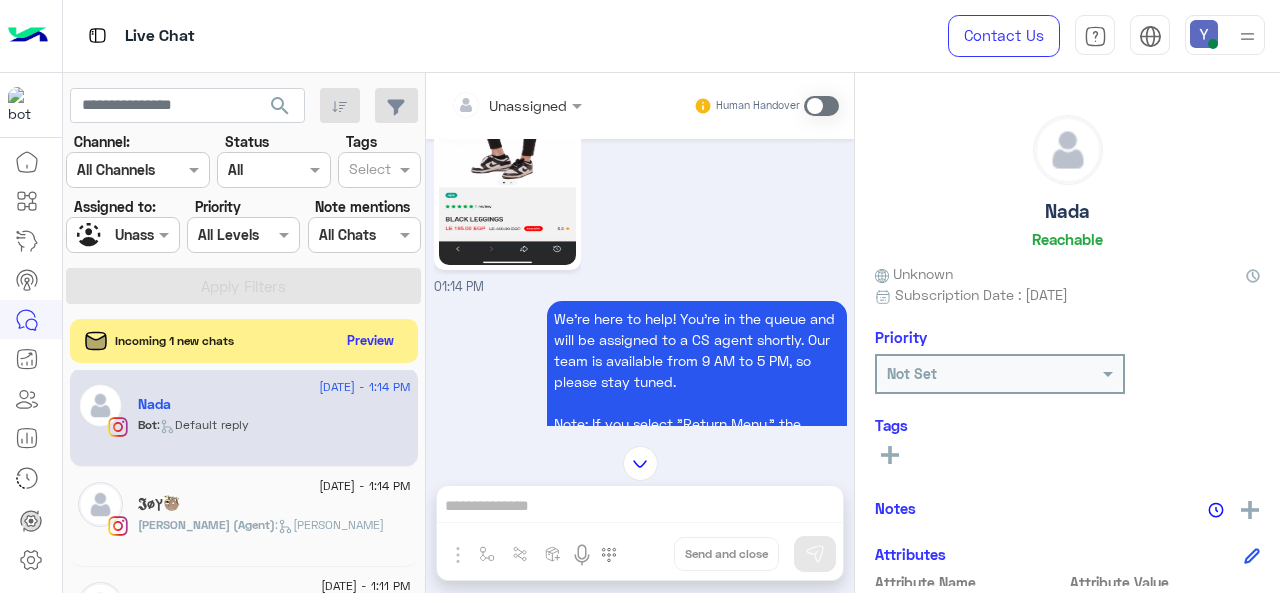 scroll, scrollTop: 408, scrollLeft: 0, axis: vertical 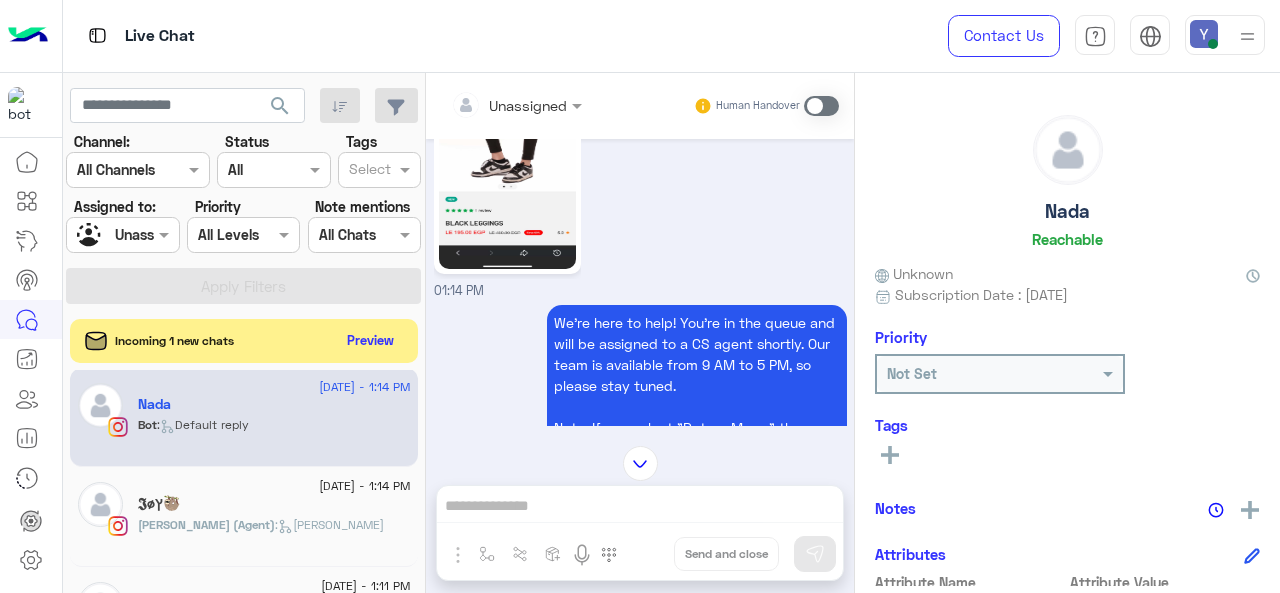 click at bounding box center [491, 105] 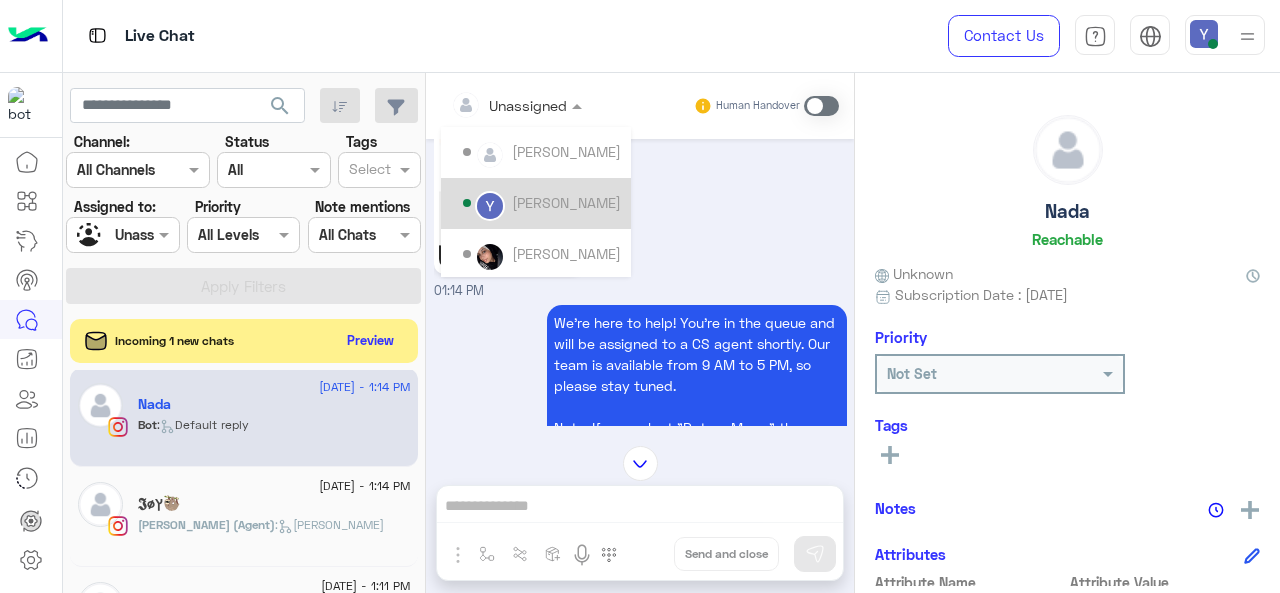 scroll, scrollTop: 101, scrollLeft: 0, axis: vertical 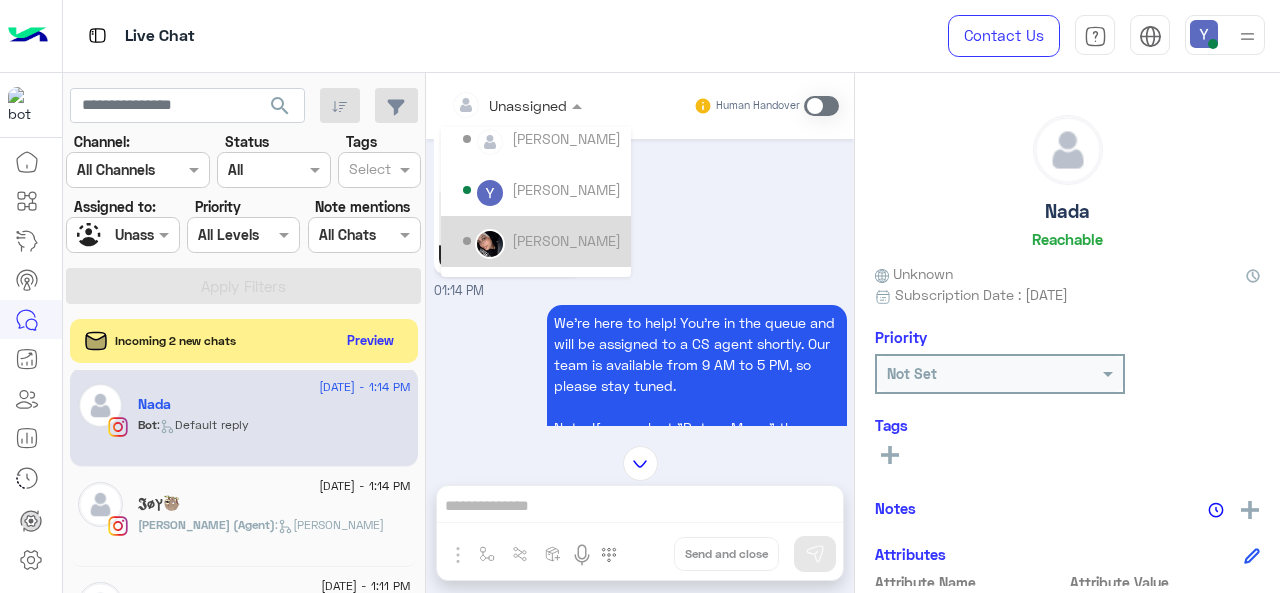 click on "[PERSON_NAME]" at bounding box center [566, 240] 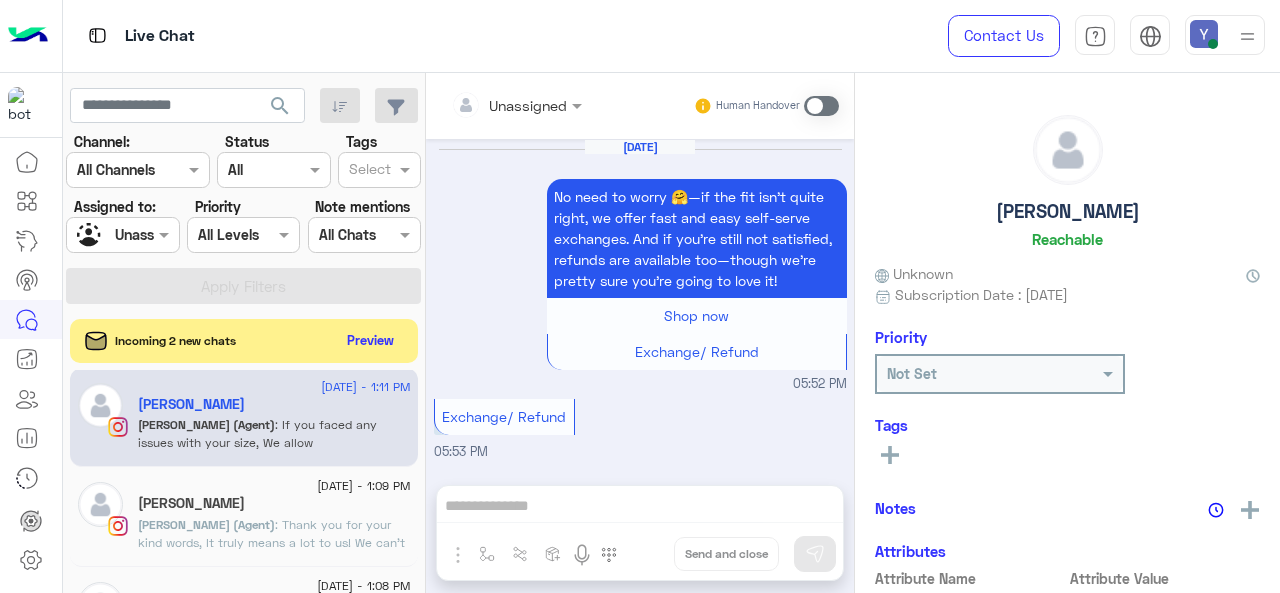 scroll, scrollTop: 2143, scrollLeft: 0, axis: vertical 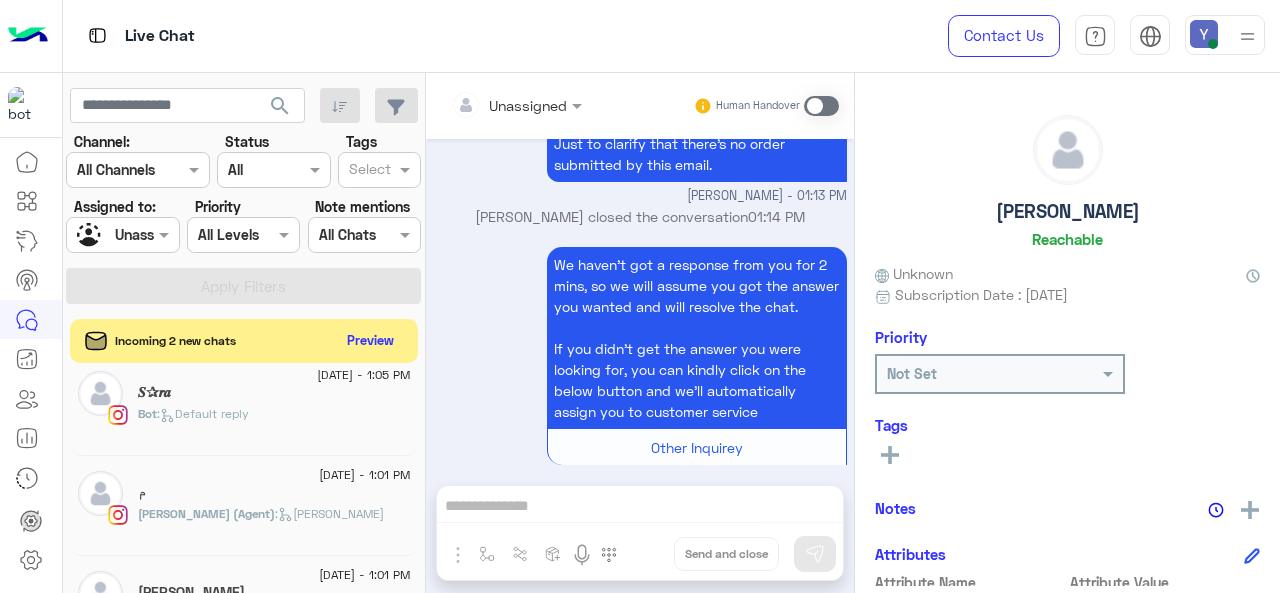 click on "𝑺✰𝒓𝒂" 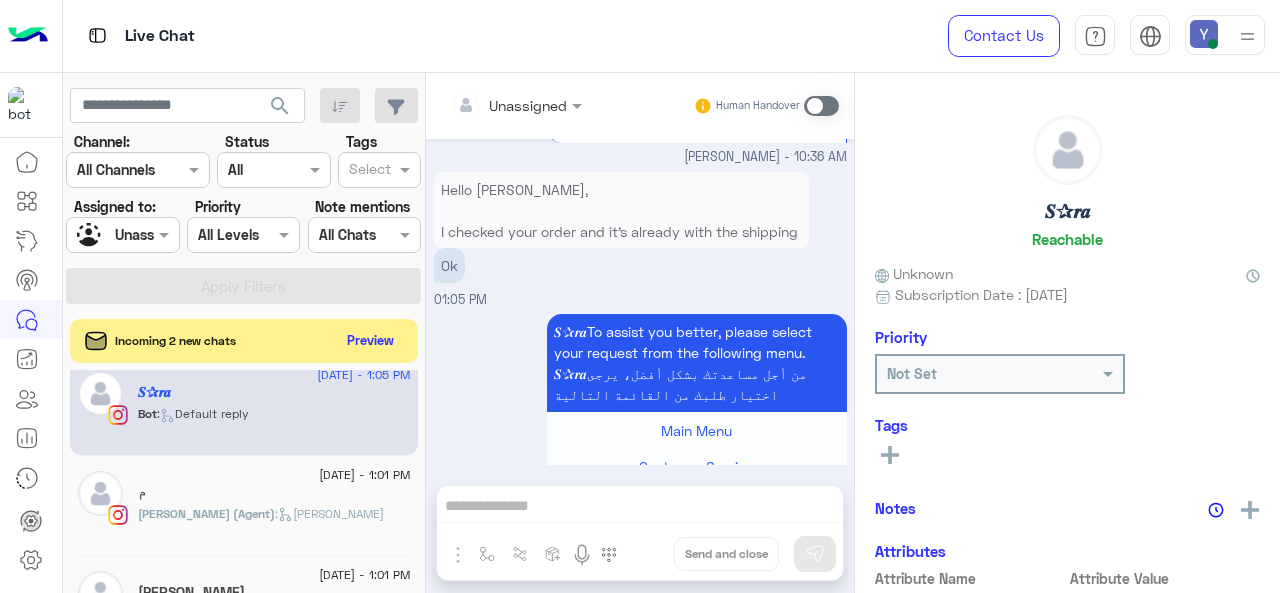 scroll, scrollTop: 1015, scrollLeft: 0, axis: vertical 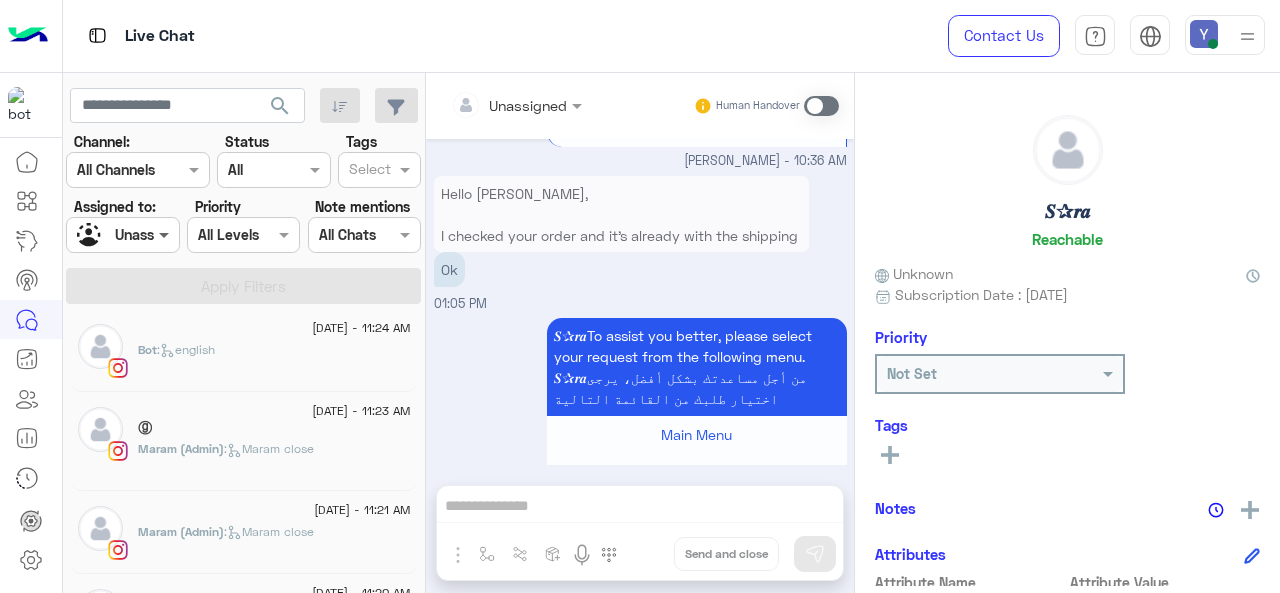 click at bounding box center (166, 234) 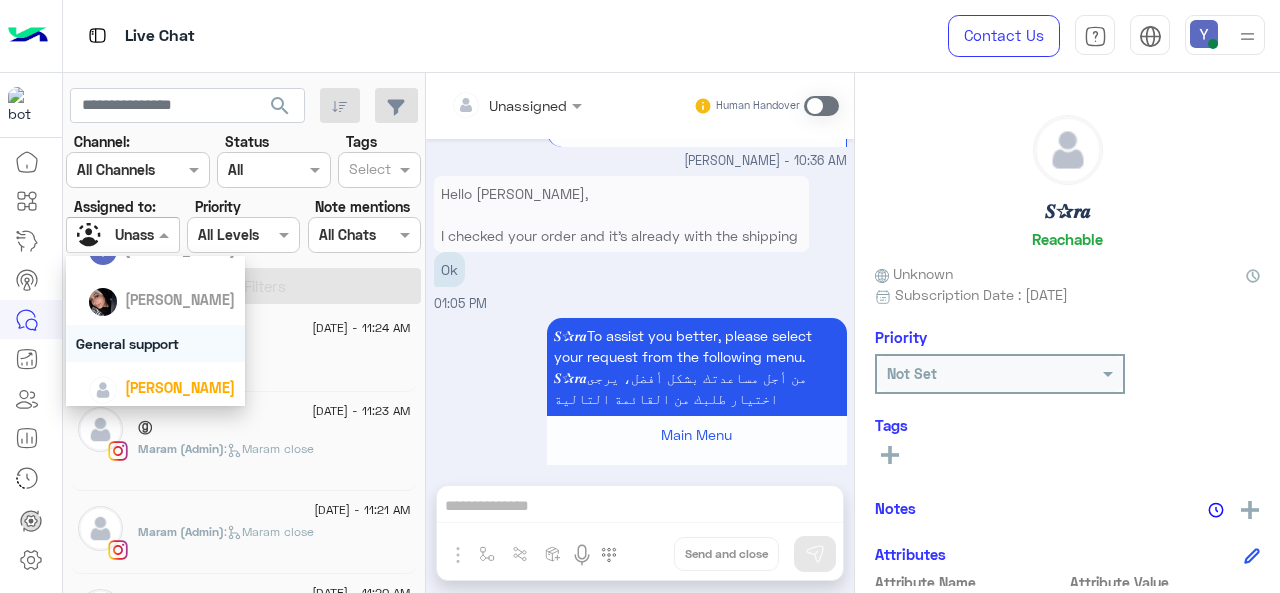 scroll, scrollTop: 210, scrollLeft: 0, axis: vertical 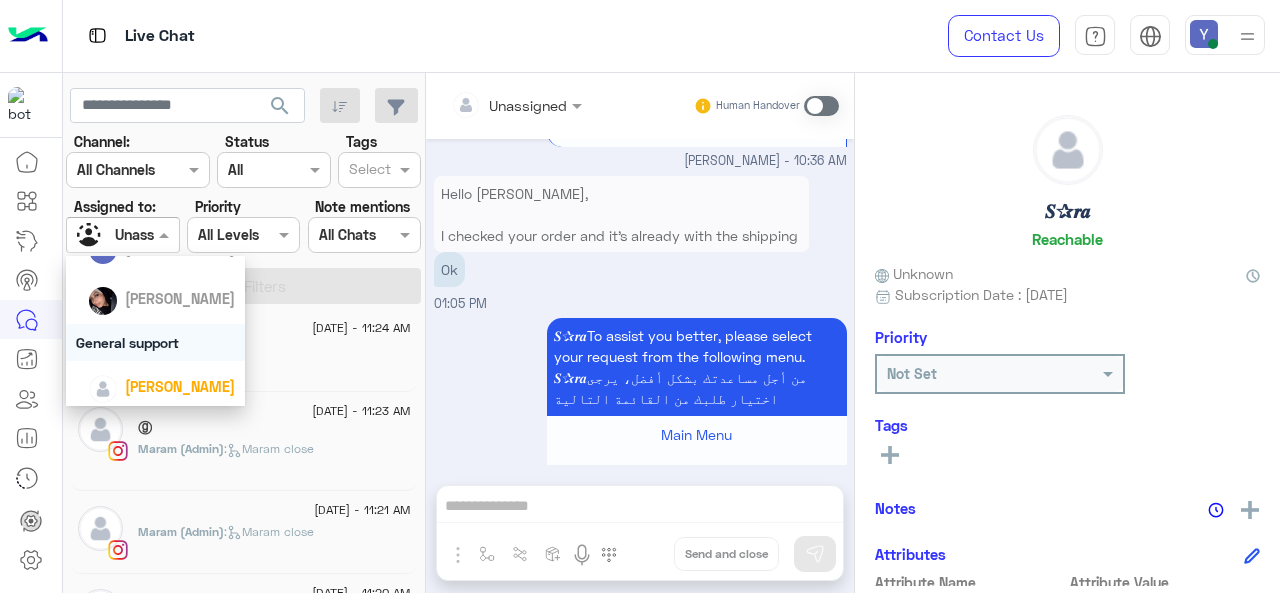 click on "General support" at bounding box center (156, 342) 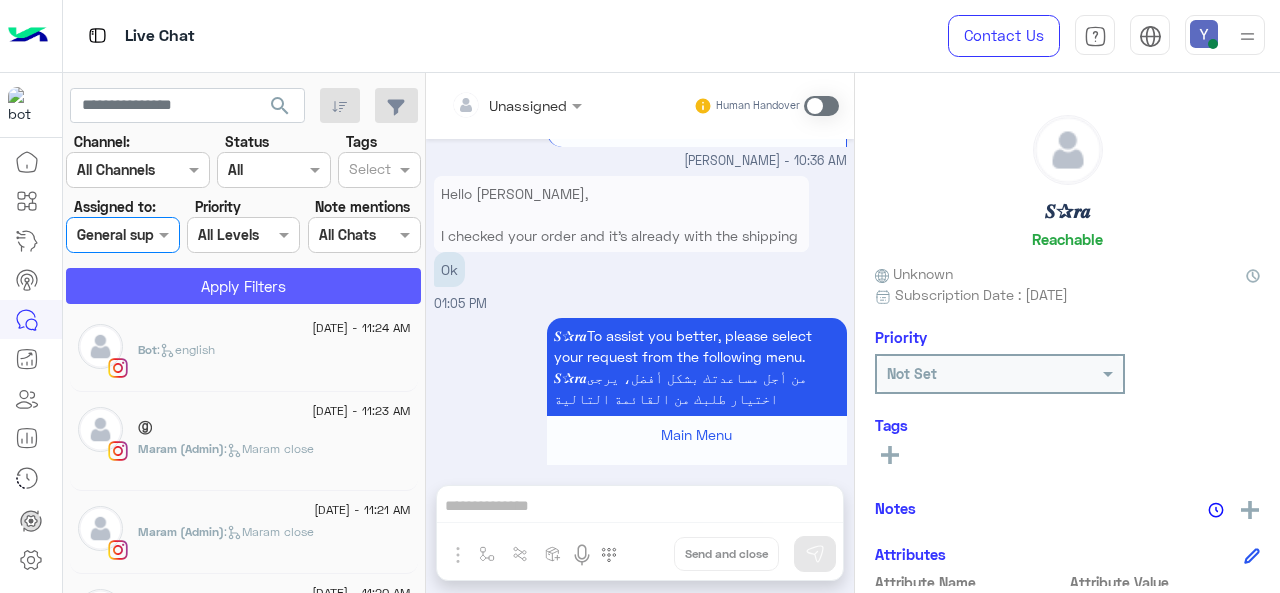 click on "Apply Filters" 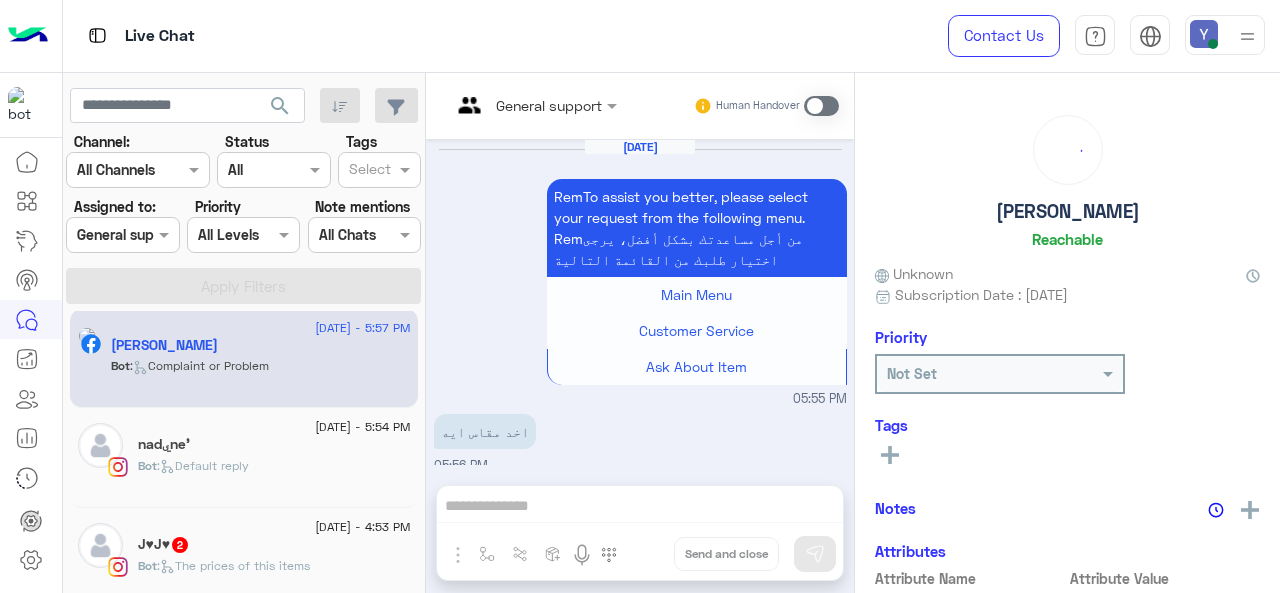 scroll, scrollTop: 1427, scrollLeft: 0, axis: vertical 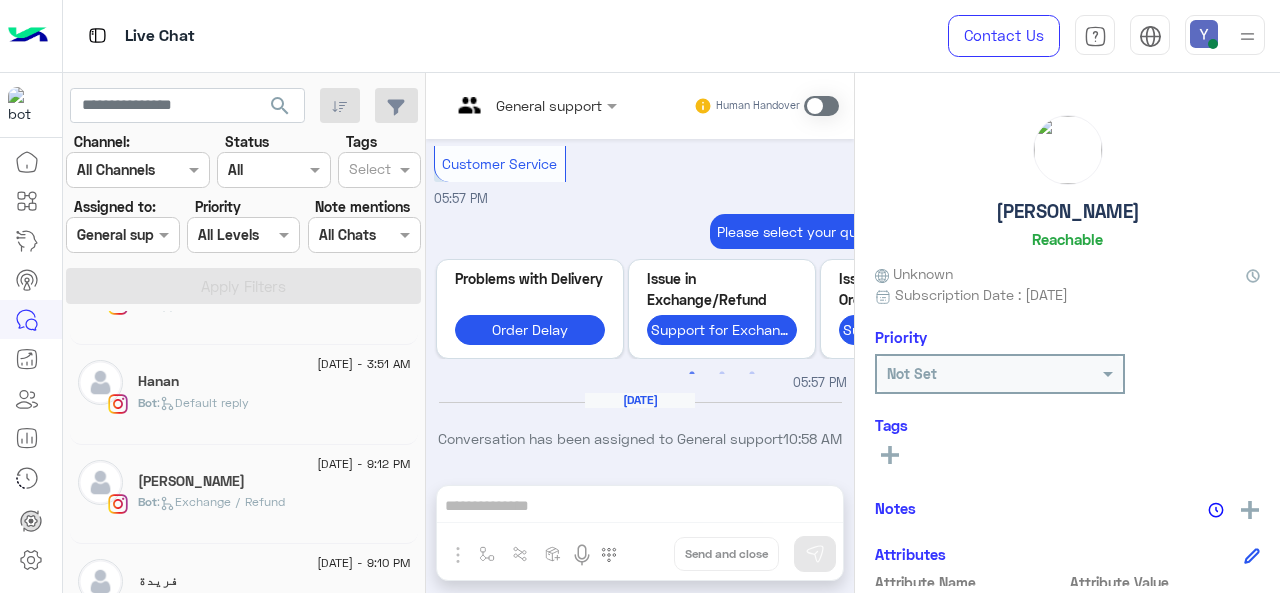 click on ":   Default reply" 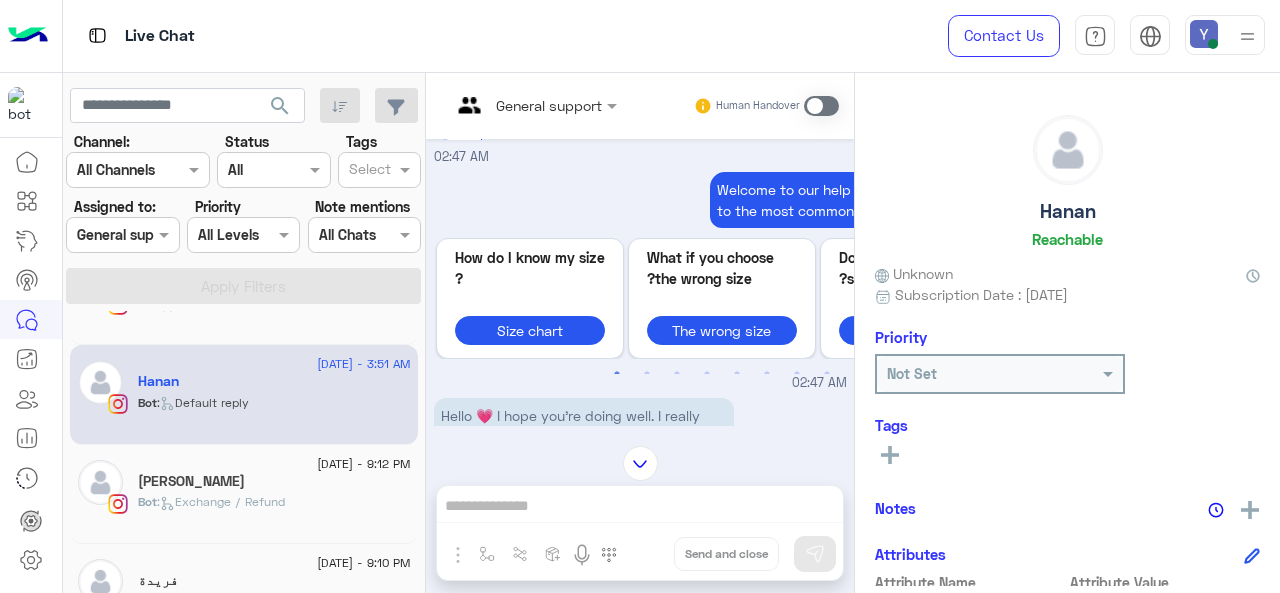 scroll, scrollTop: 820, scrollLeft: 0, axis: vertical 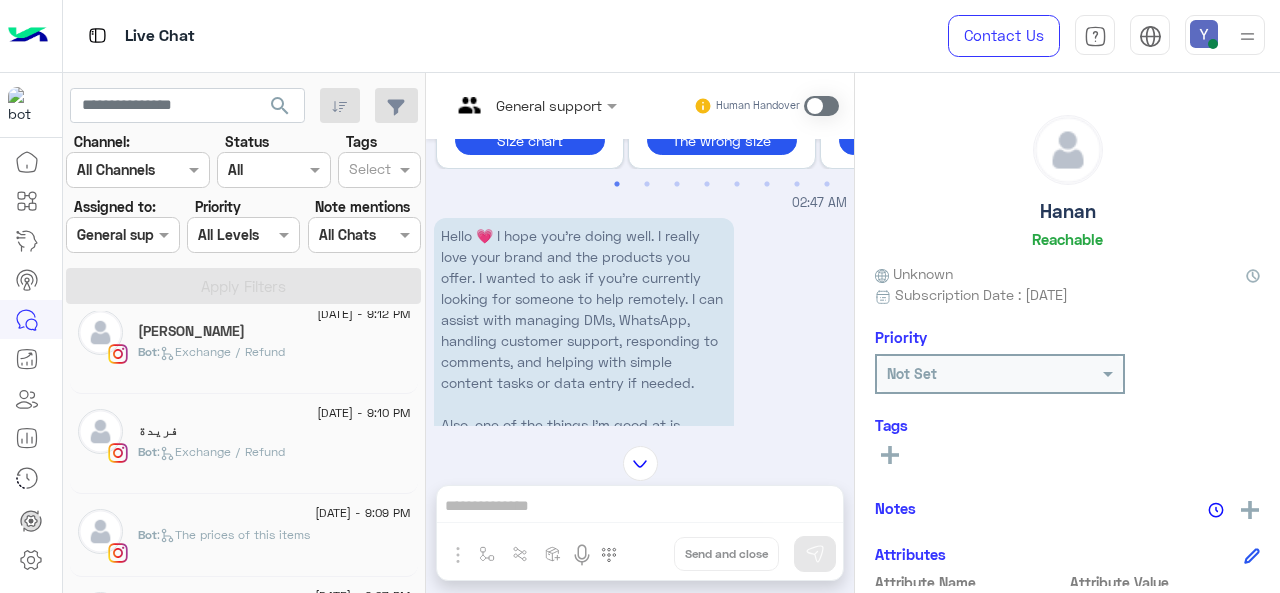 click on "Bot :   Exchange / Refund" 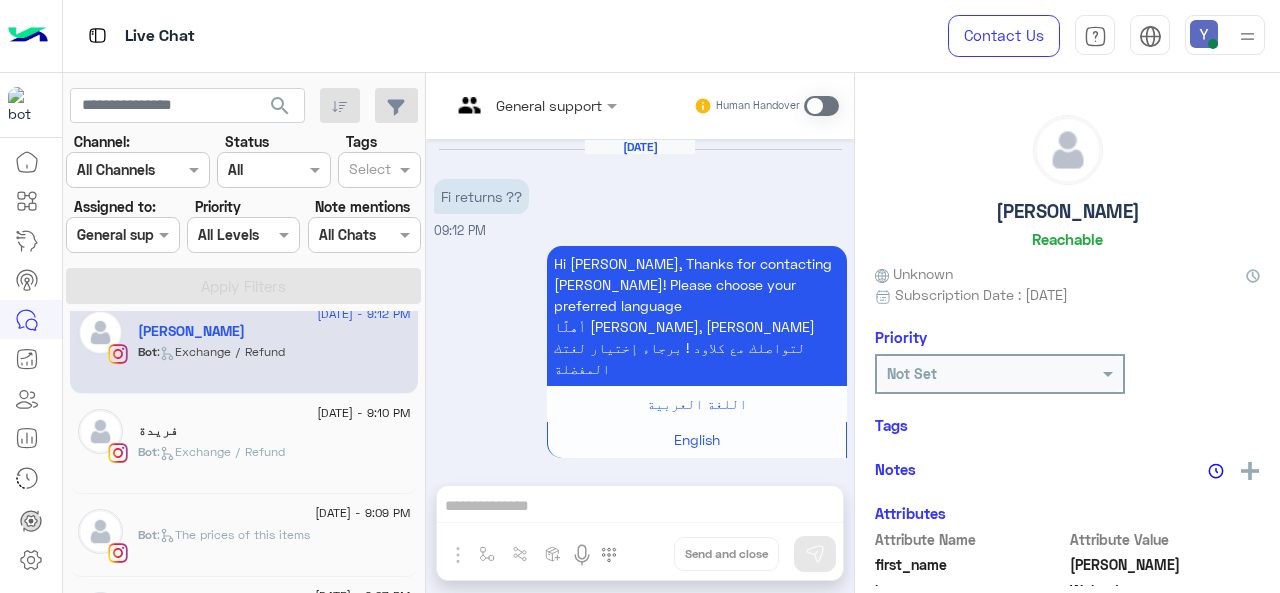 scroll, scrollTop: 869, scrollLeft: 0, axis: vertical 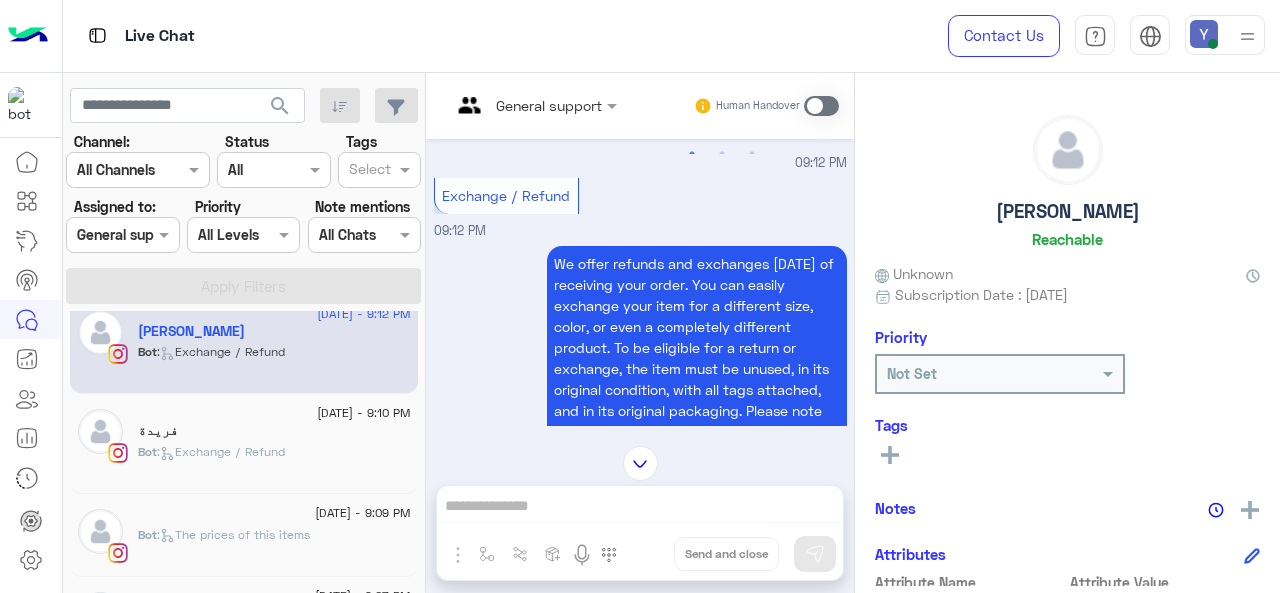 click at bounding box center (534, 104) 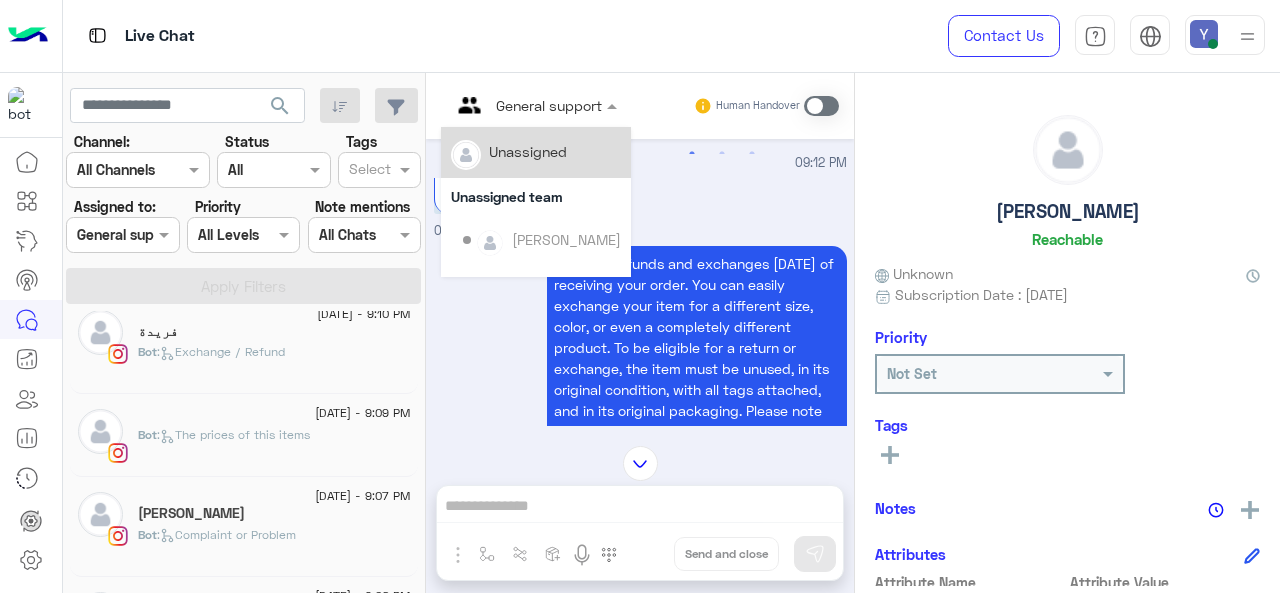 click on "Unassigned" at bounding box center (528, 151) 